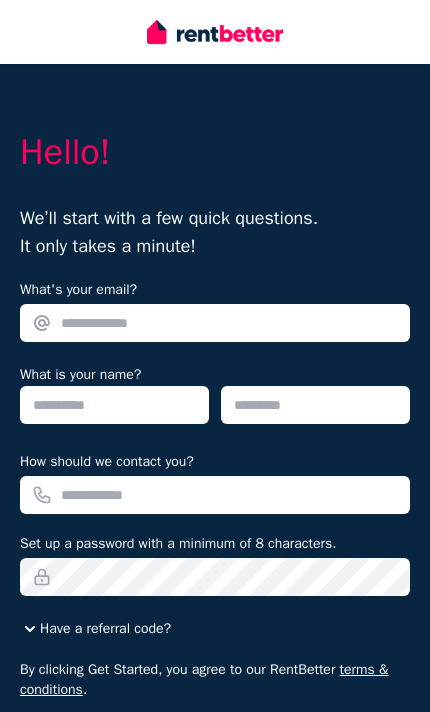 scroll, scrollTop: 0, scrollLeft: 0, axis: both 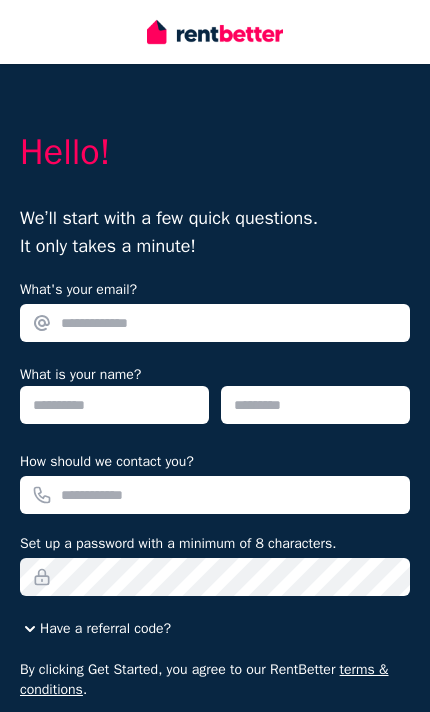 click on "What's your email?" at bounding box center (215, 323) 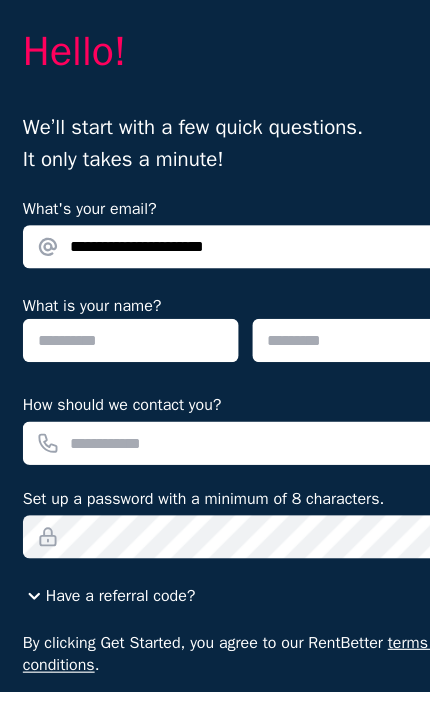type on "**********" 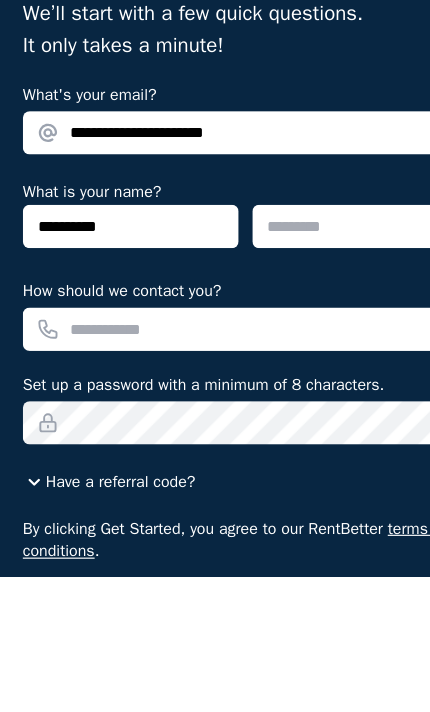 type on "*********" 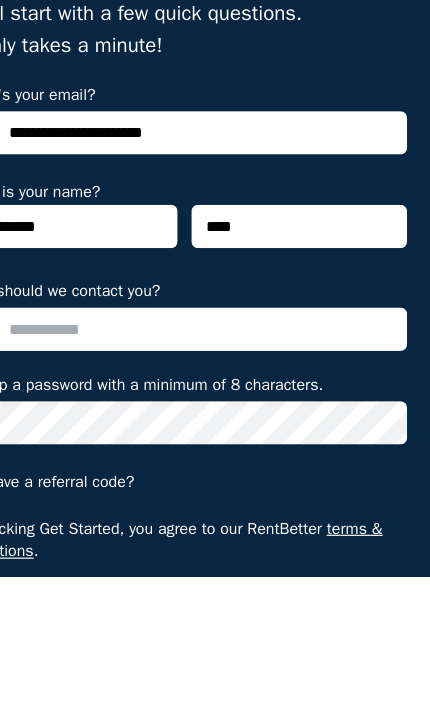type on "***" 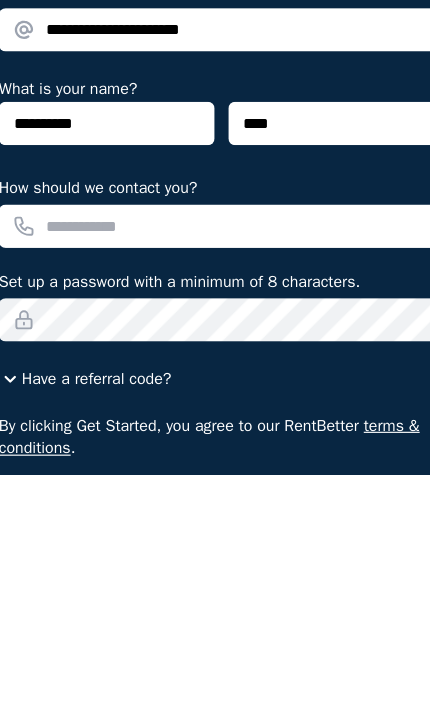 scroll, scrollTop: 202, scrollLeft: 0, axis: vertical 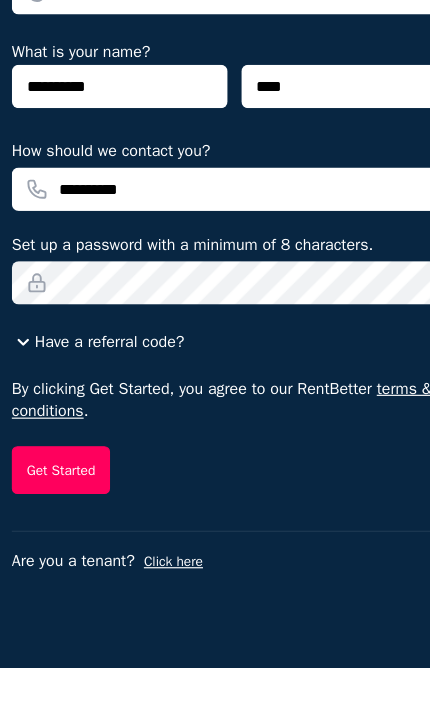 type on "**********" 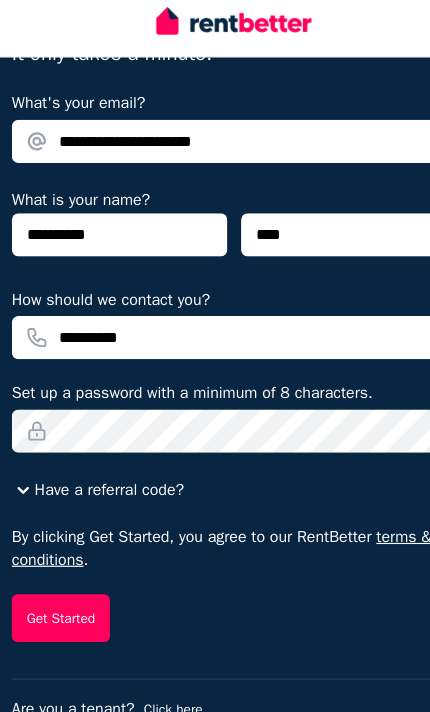 scroll, scrollTop: 203, scrollLeft: 0, axis: vertical 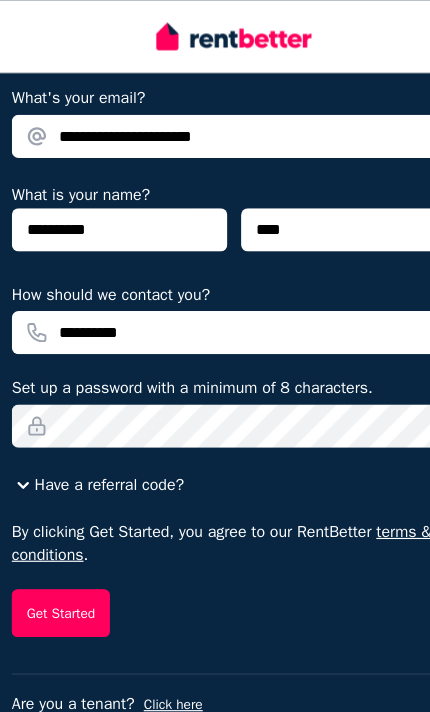 click on "Get Started" at bounding box center (63, 538) 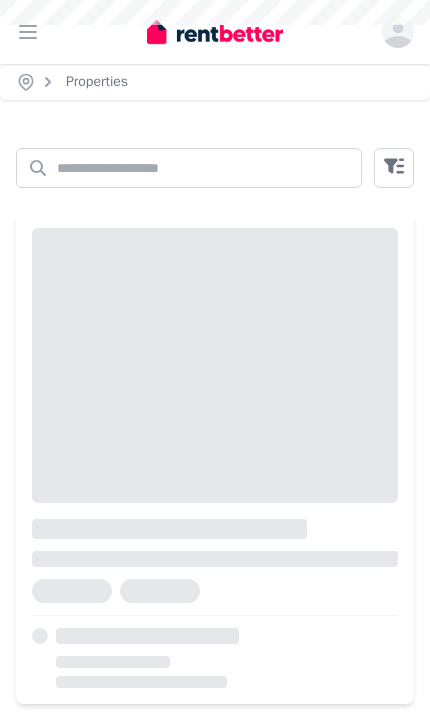 scroll, scrollTop: 0, scrollLeft: 0, axis: both 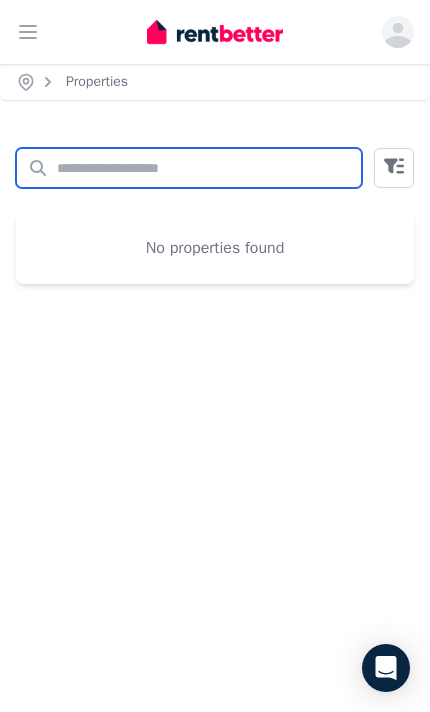 click on "Search properties" at bounding box center (189, 168) 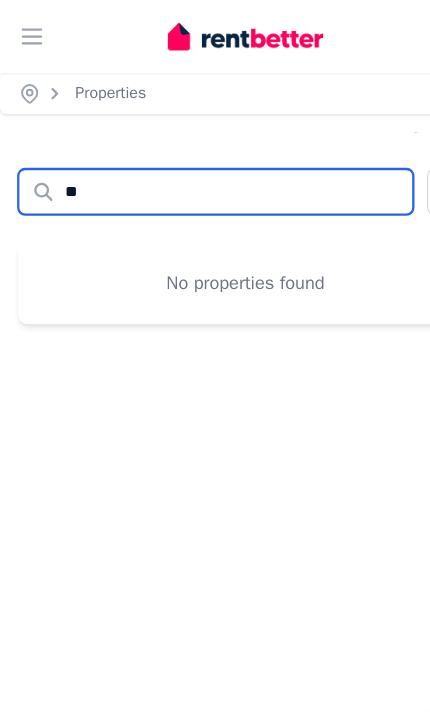 type on "*" 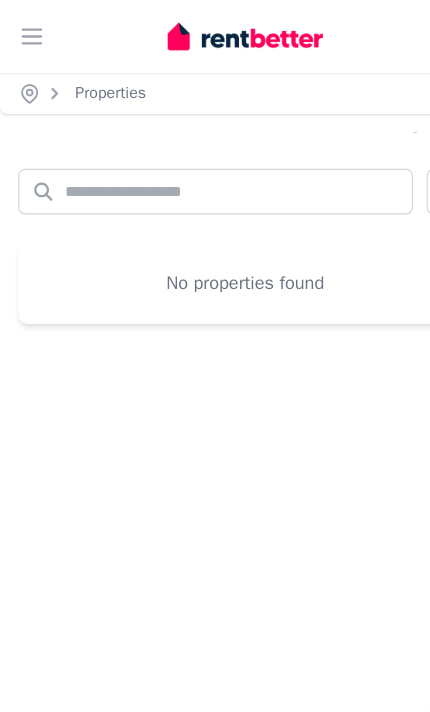 click 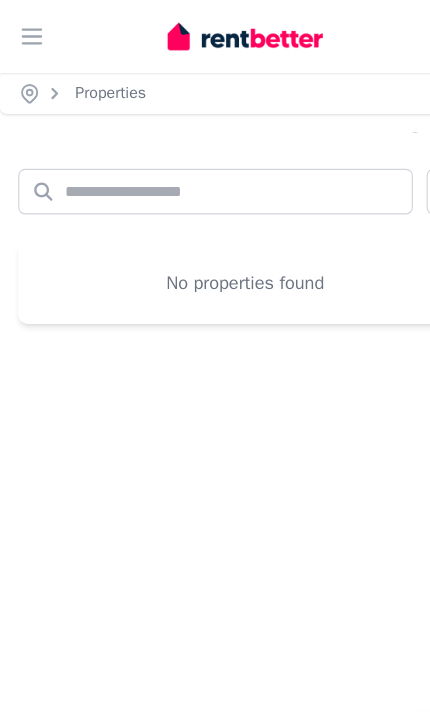 click 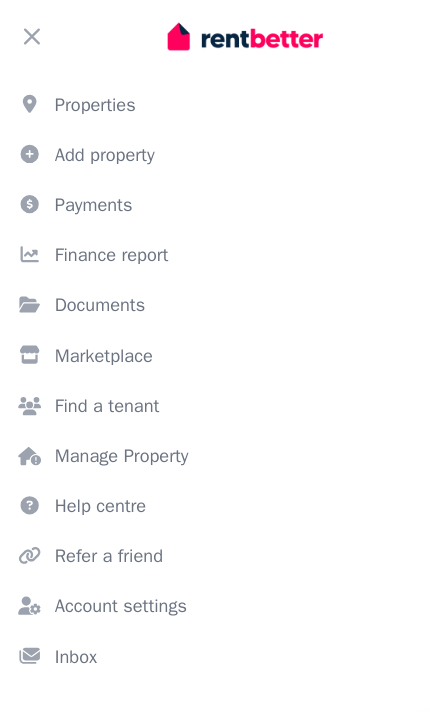 click on "Open main menu" at bounding box center (28, 32) 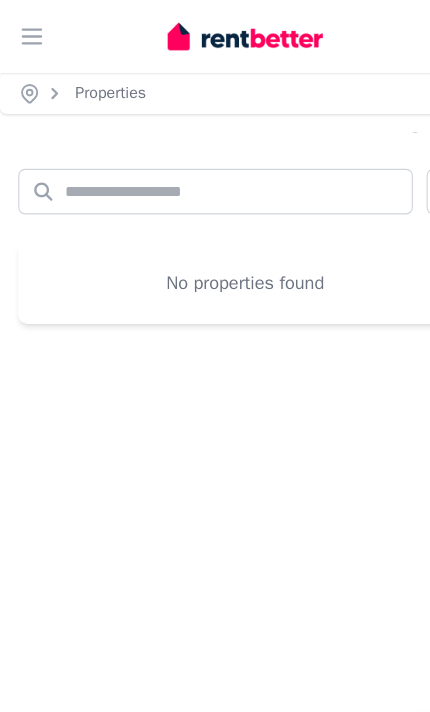 click 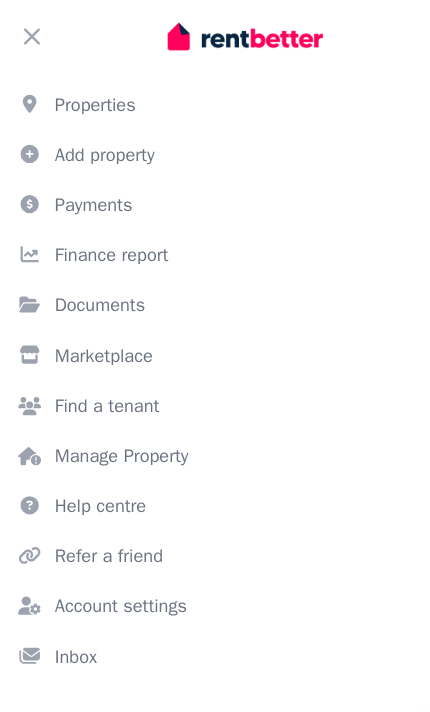 click on "Open main menu" at bounding box center (28, 32) 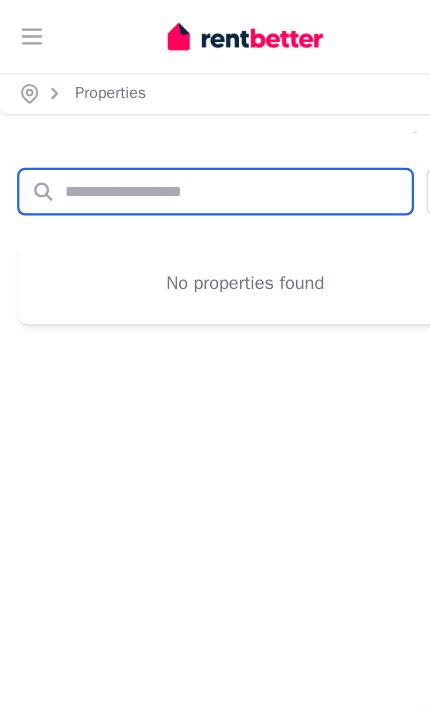 click on "Search properties" at bounding box center (189, 168) 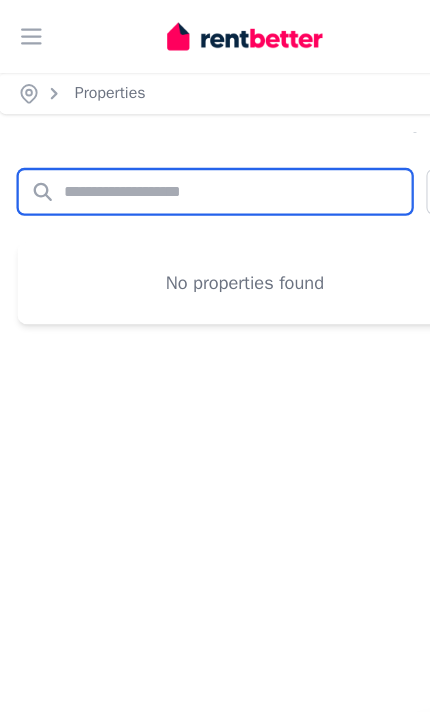 click on "Search properties" at bounding box center [189, 168] 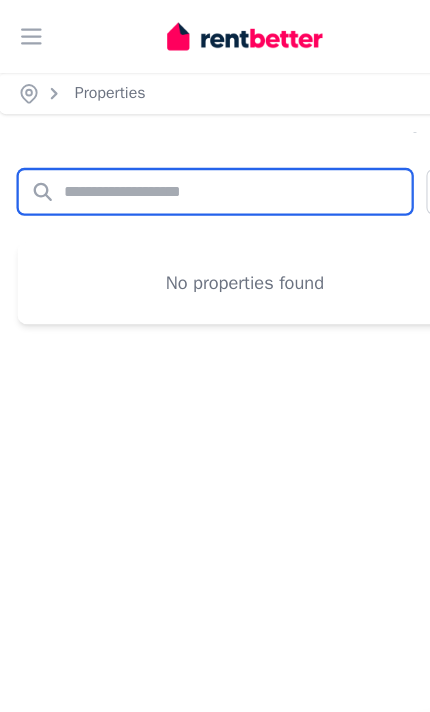 paste on "**********" 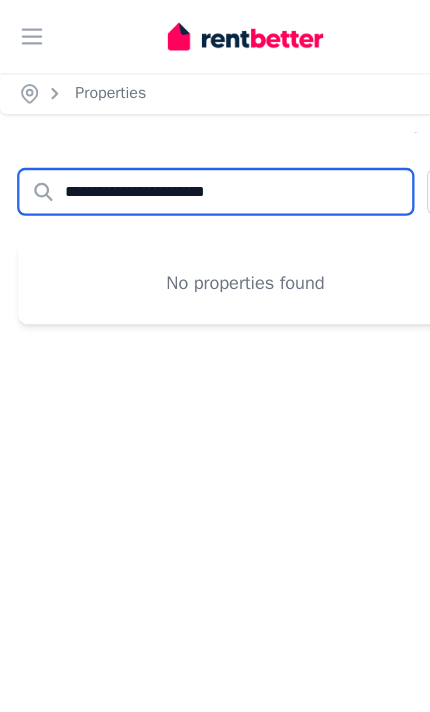 type on "**********" 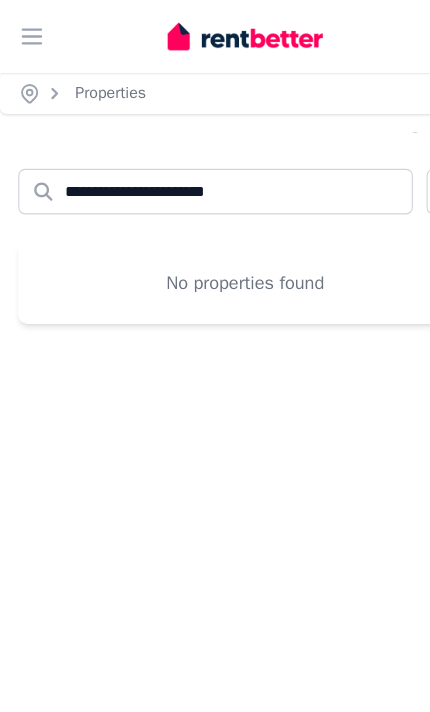 click at bounding box center [215, 32] 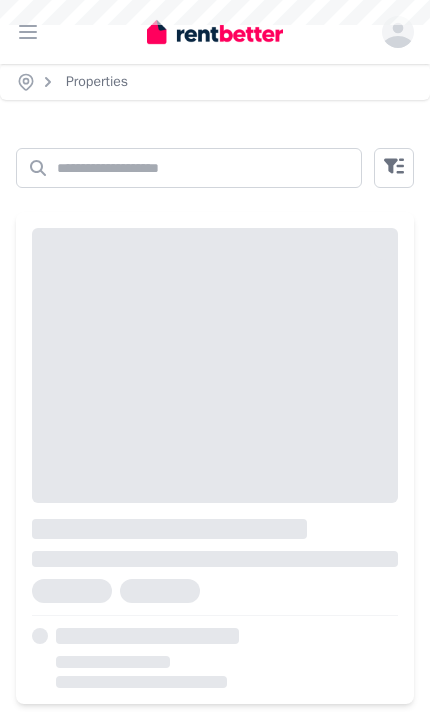 scroll, scrollTop: 0, scrollLeft: 0, axis: both 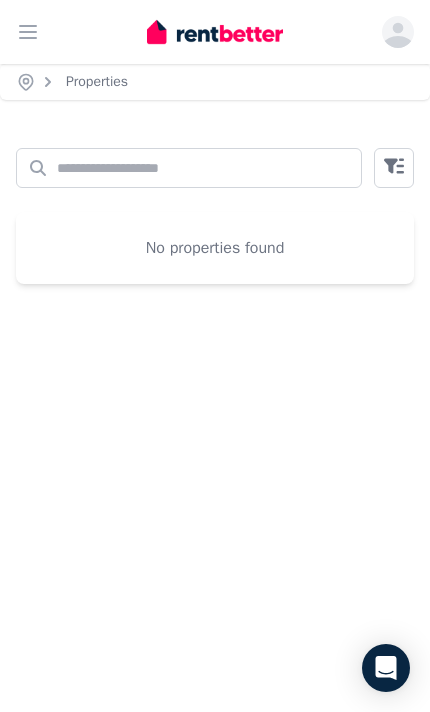 click 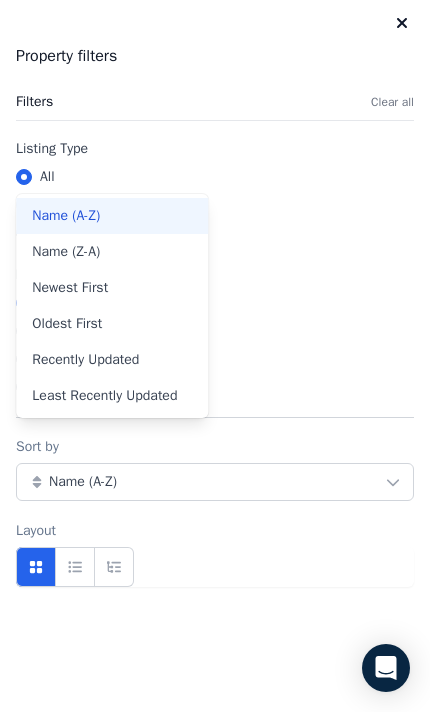 click on "Name (A-Z)" at bounding box center (215, 482) 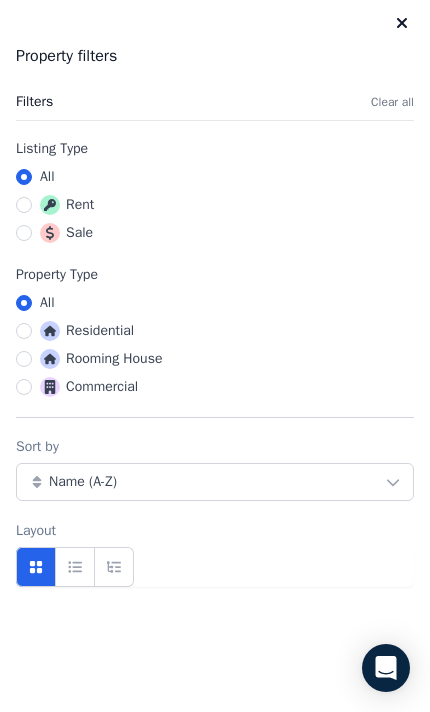 click on "Rent" at bounding box center [67, 205] 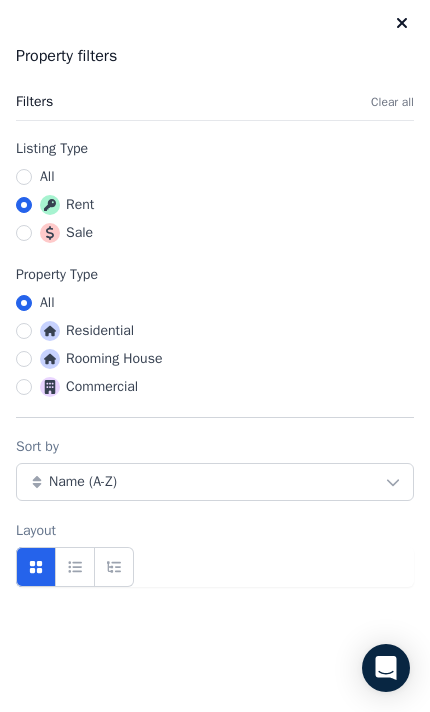click on "Rent" at bounding box center [67, 205] 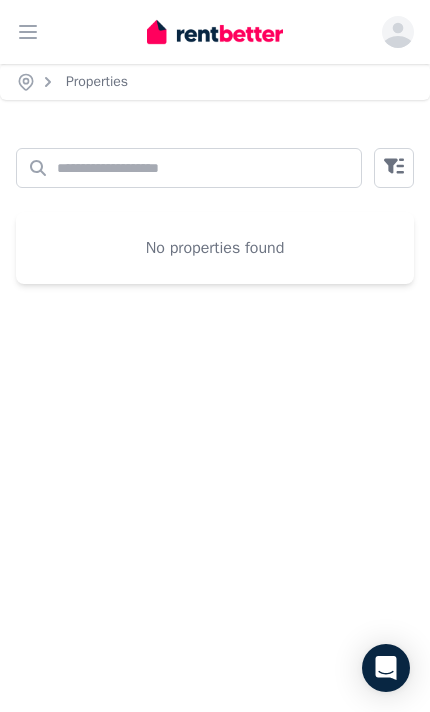 click 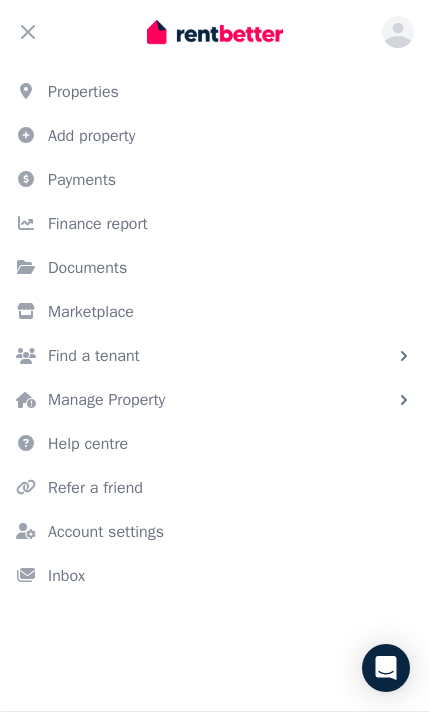 click on "Marketplace" at bounding box center (215, 312) 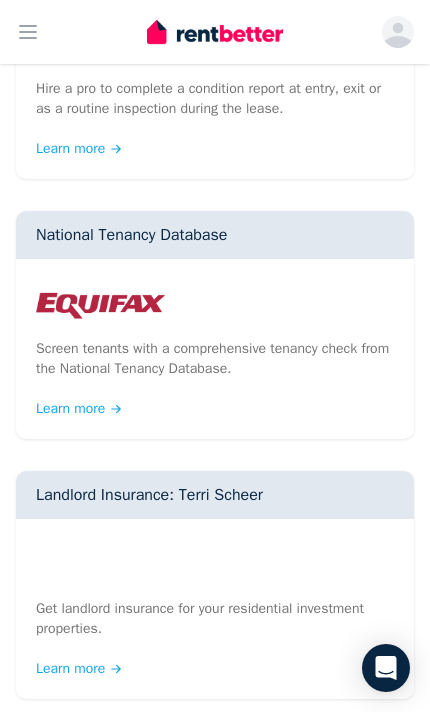 scroll, scrollTop: 0, scrollLeft: 0, axis: both 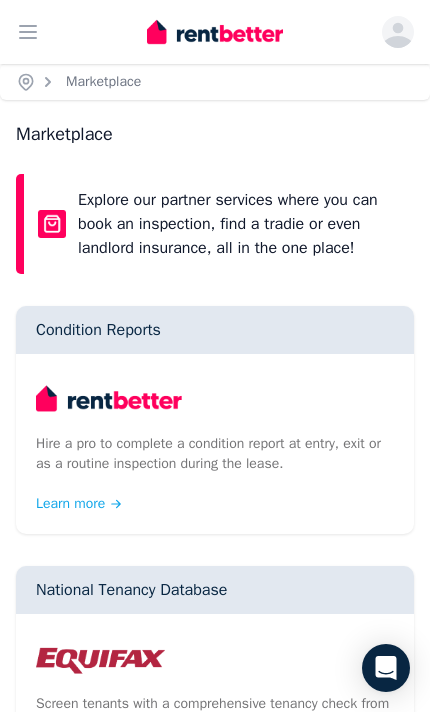 click 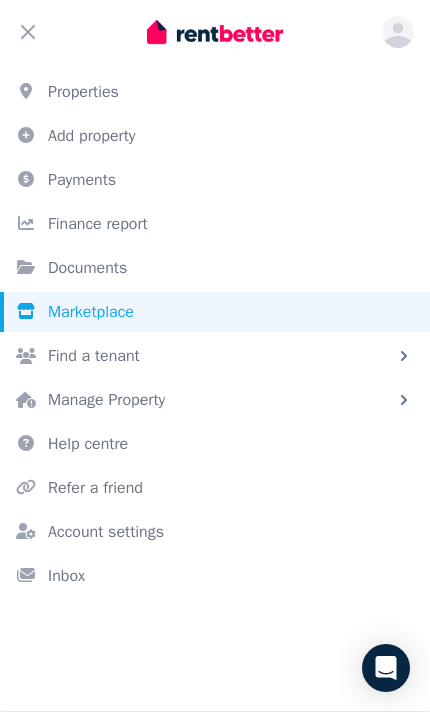click on "Documents" at bounding box center (215, 268) 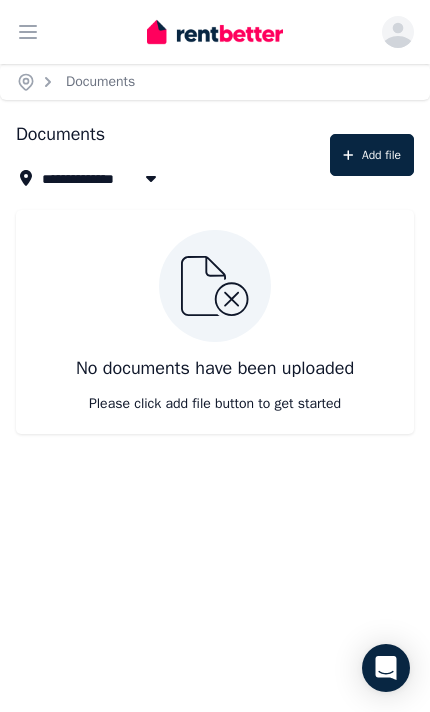 click 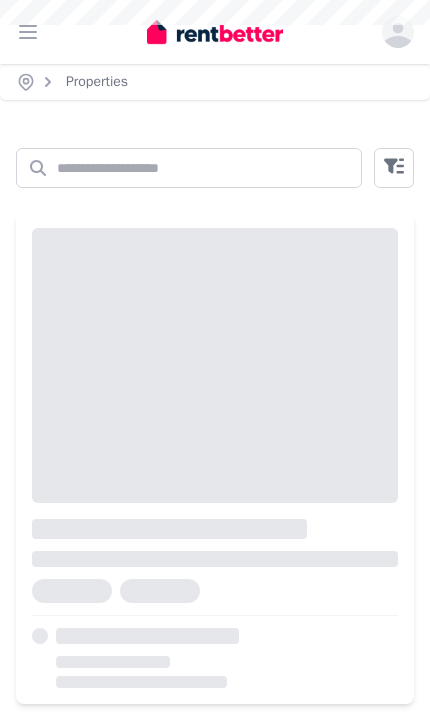 scroll, scrollTop: 0, scrollLeft: 0, axis: both 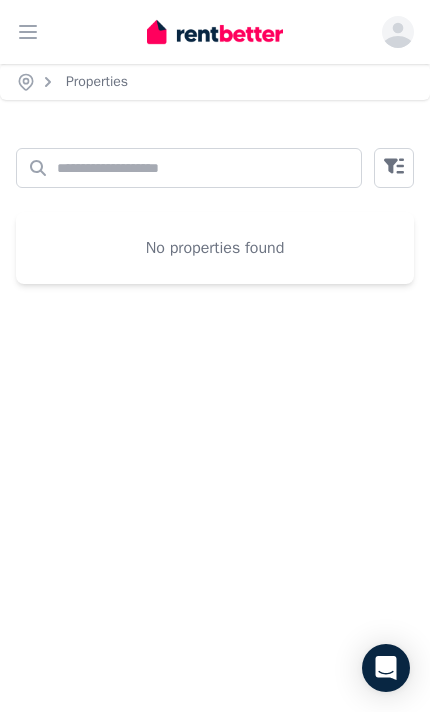 click 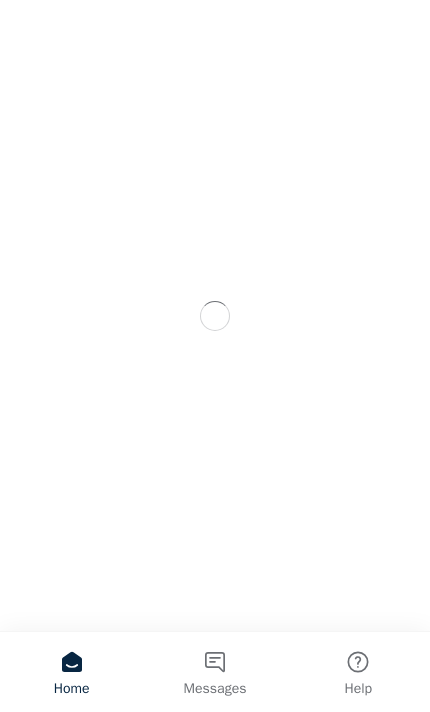 scroll, scrollTop: 0, scrollLeft: 0, axis: both 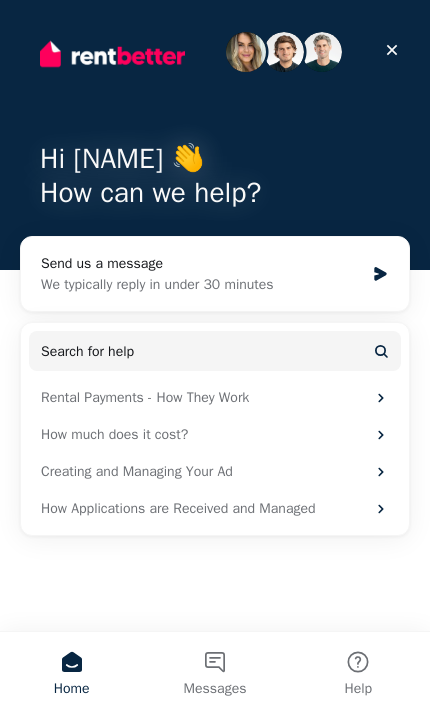click on "Messages" at bounding box center (215, 689) 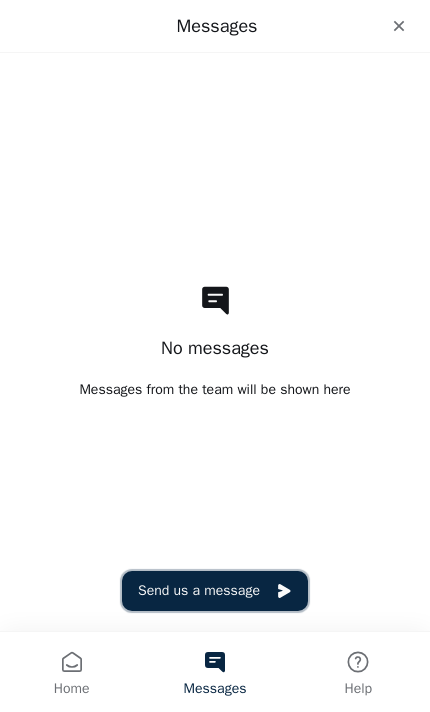 click 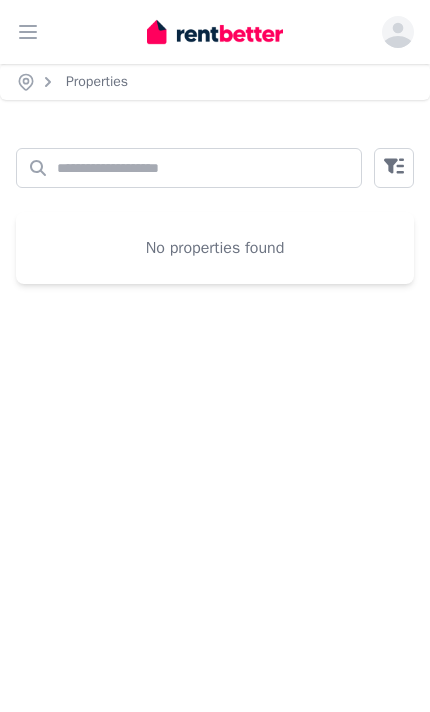 scroll, scrollTop: 0, scrollLeft: 0, axis: both 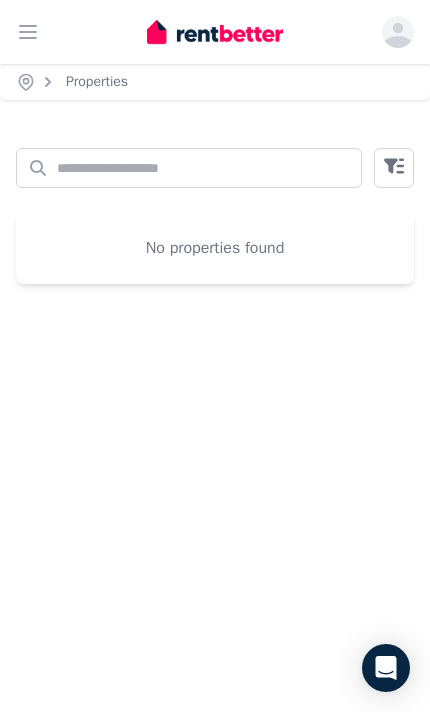 click 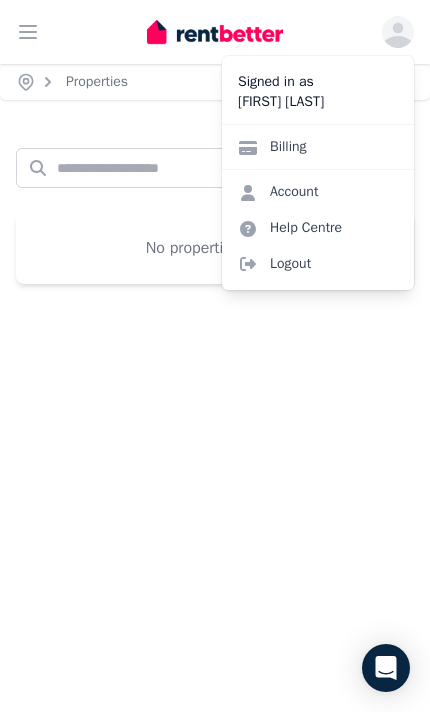 click on "[FIRST] [LAST]" at bounding box center [318, 102] 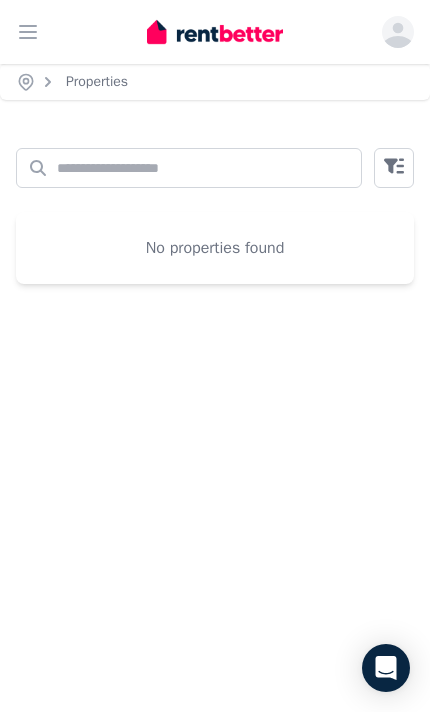 click 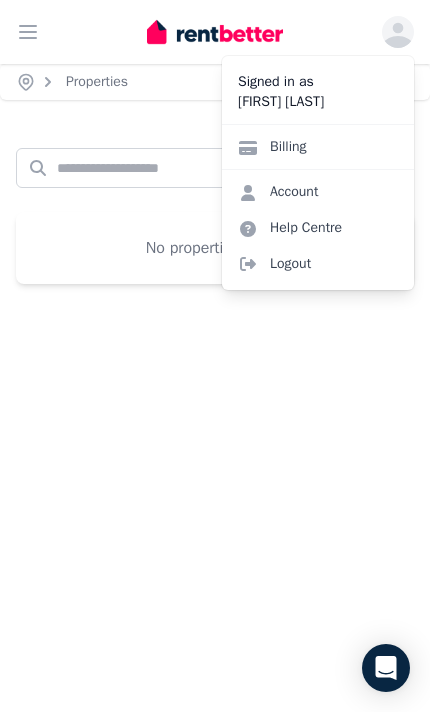click on "Signed in as" at bounding box center [318, 82] 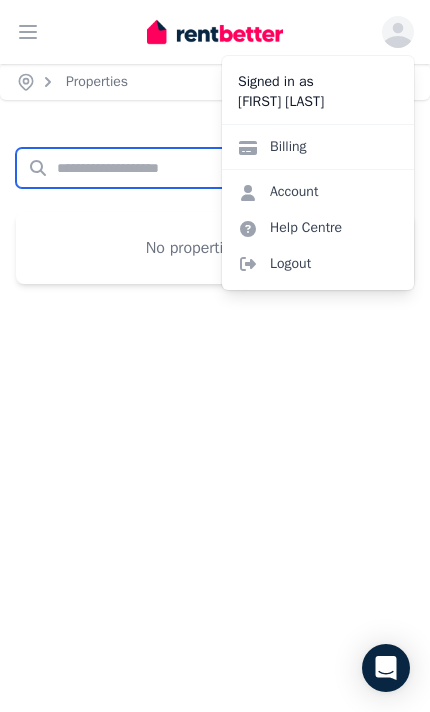 click on "Search properties" at bounding box center (189, 168) 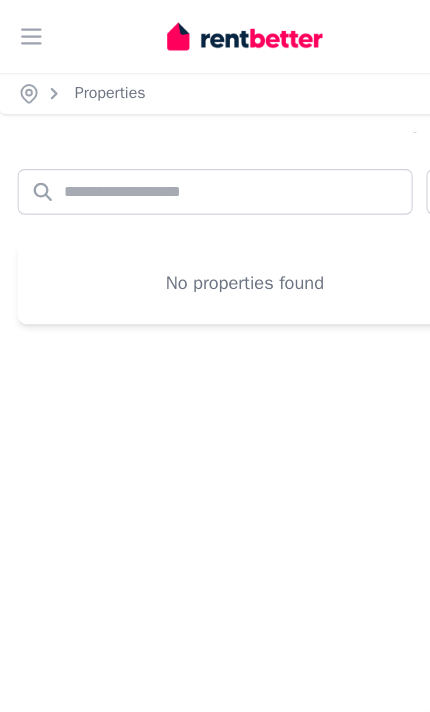click on "No properties found" at bounding box center (215, 248) 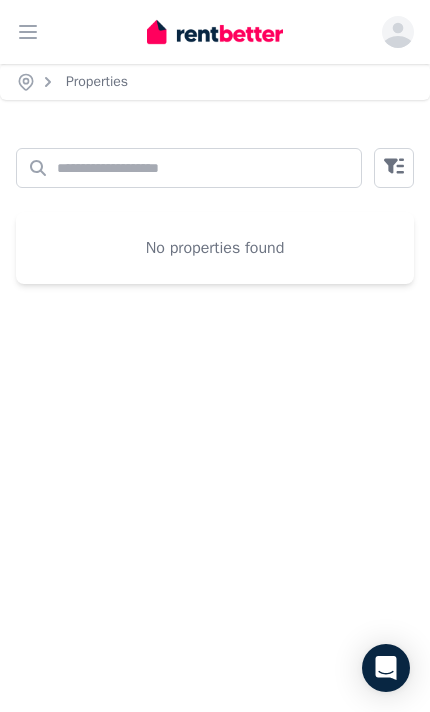 click 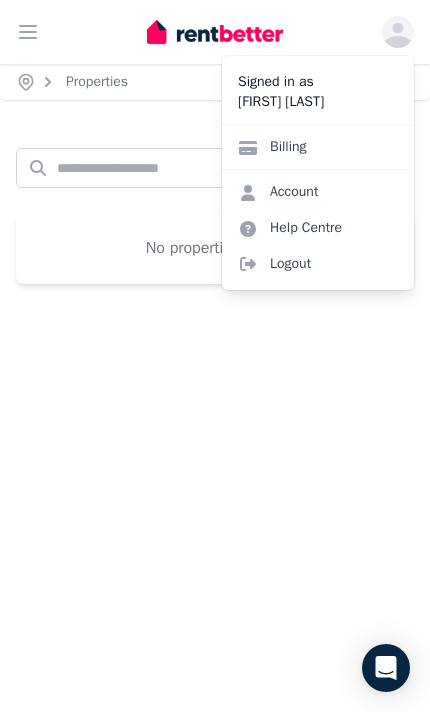 click on "Signed in as" at bounding box center [318, 82] 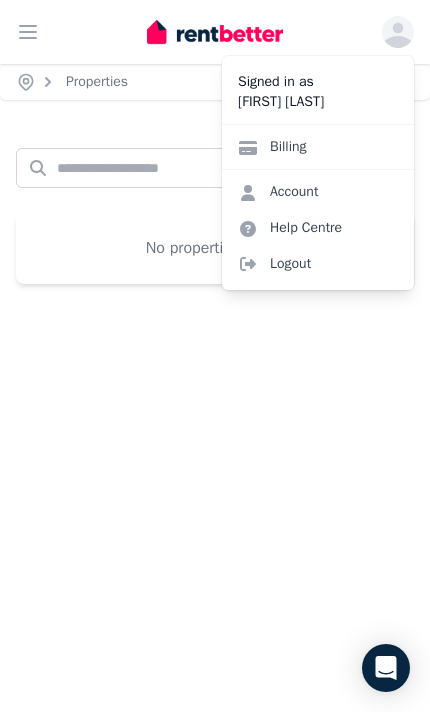 click on "Signed in as" at bounding box center [318, 82] 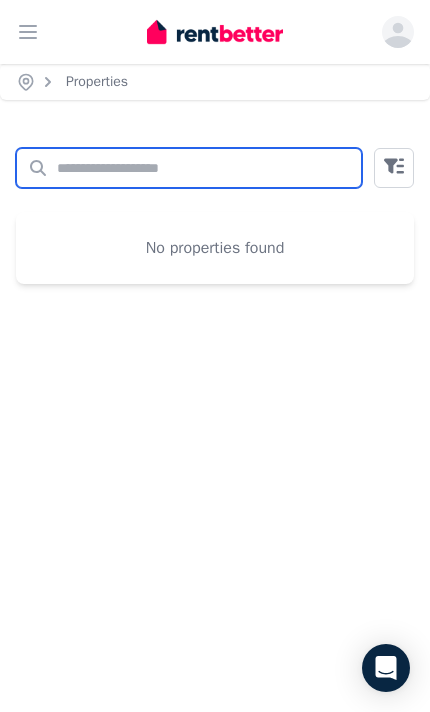 click on "Search properties" at bounding box center [189, 168] 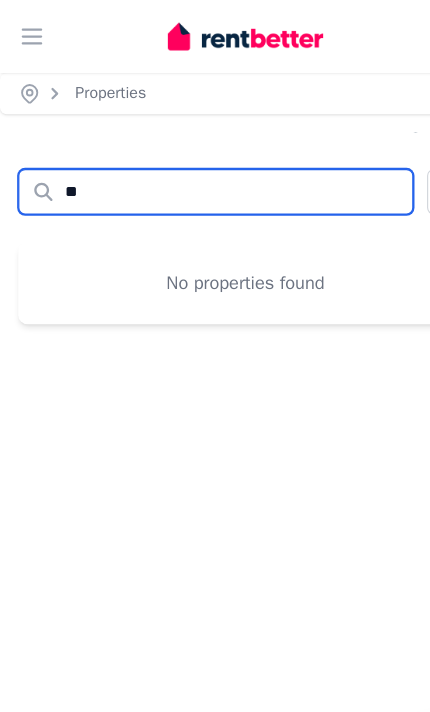type on "*" 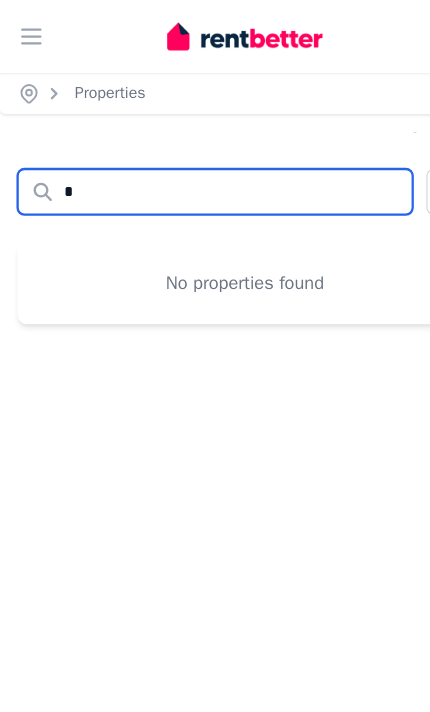 type 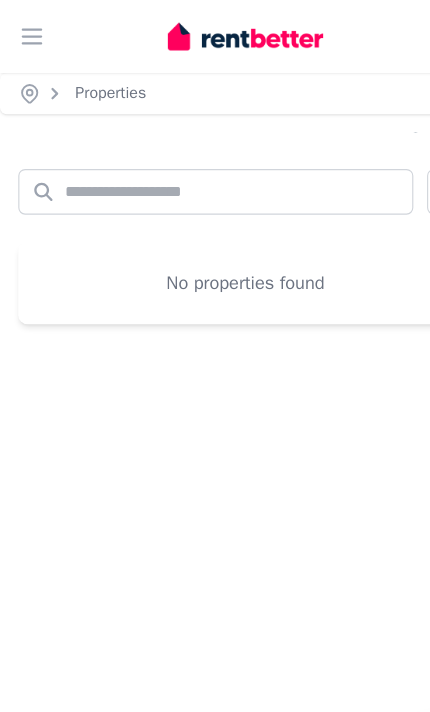 click 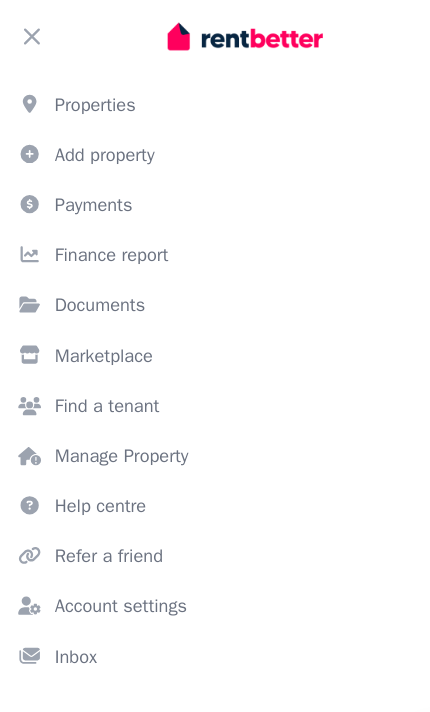 click 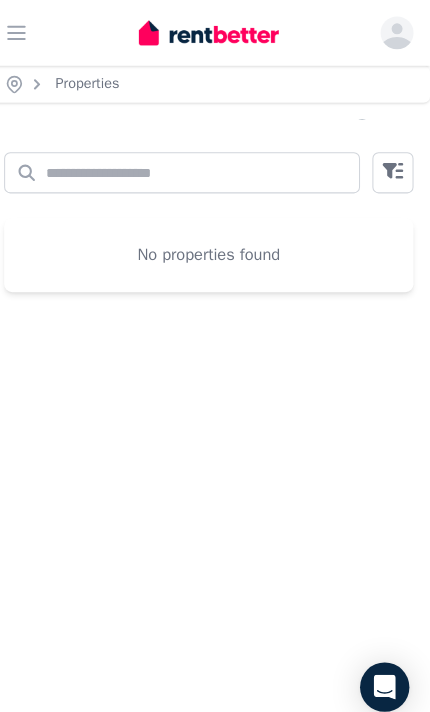 click 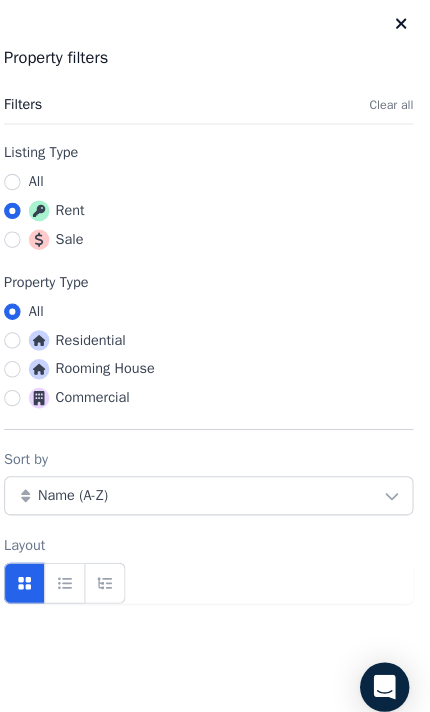 click on "Rooming House" at bounding box center [101, 359] 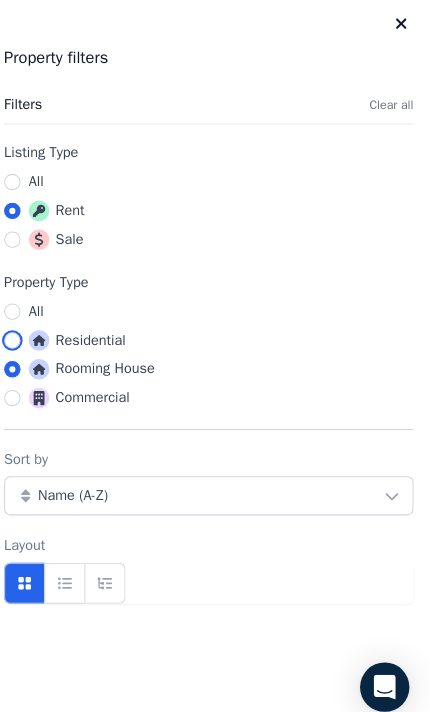 click on "Residential" at bounding box center (24, 331) 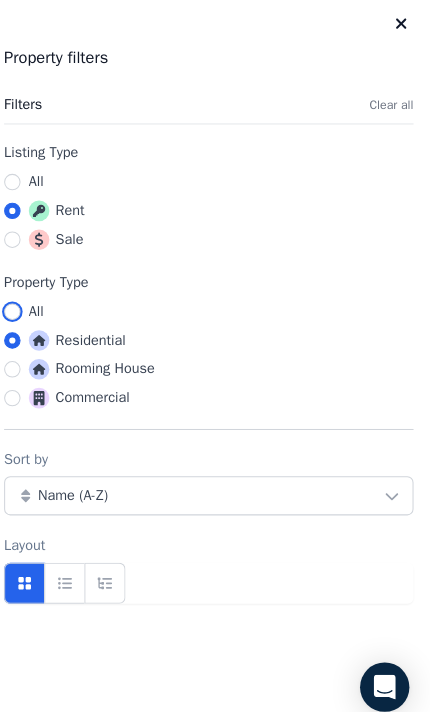 click on "All" at bounding box center (24, 303) 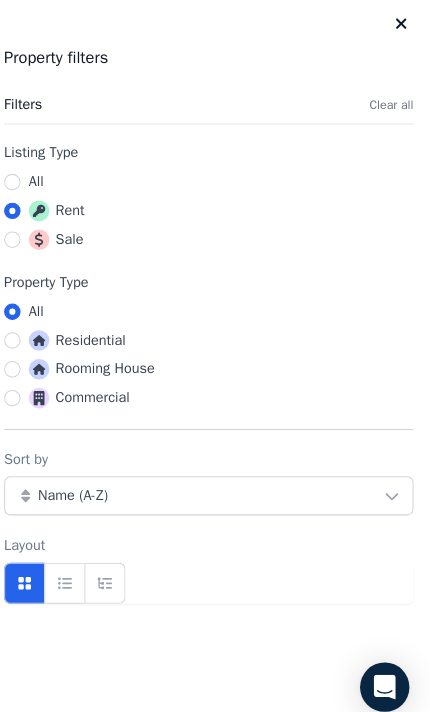 click at bounding box center [75, 567] 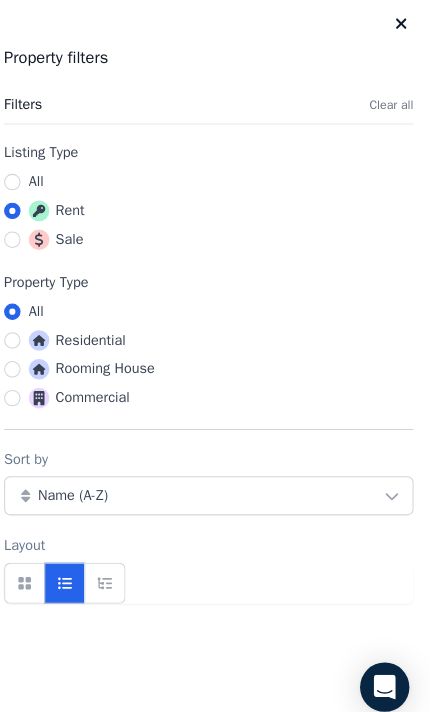 click on "Close panel" at bounding box center [402, 24] 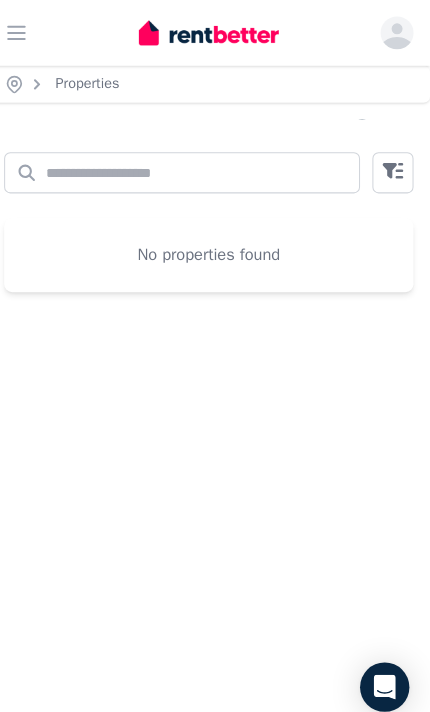 click 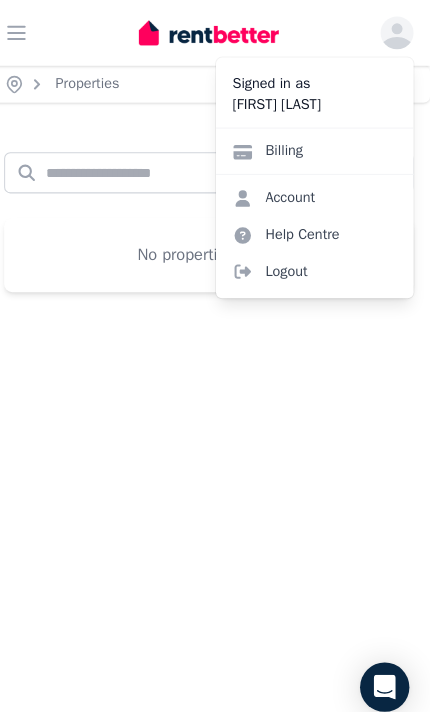 click 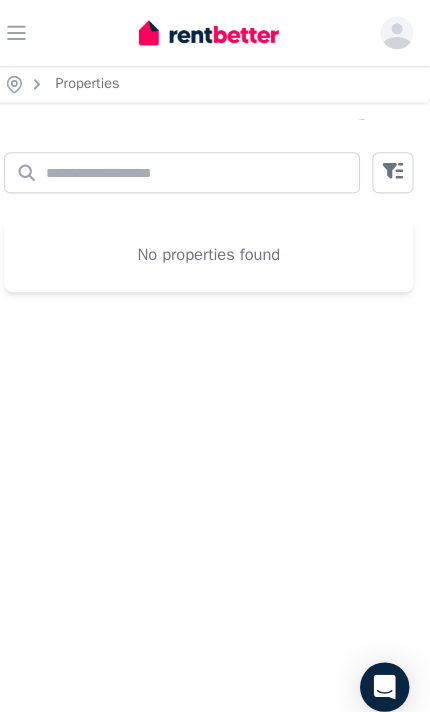click 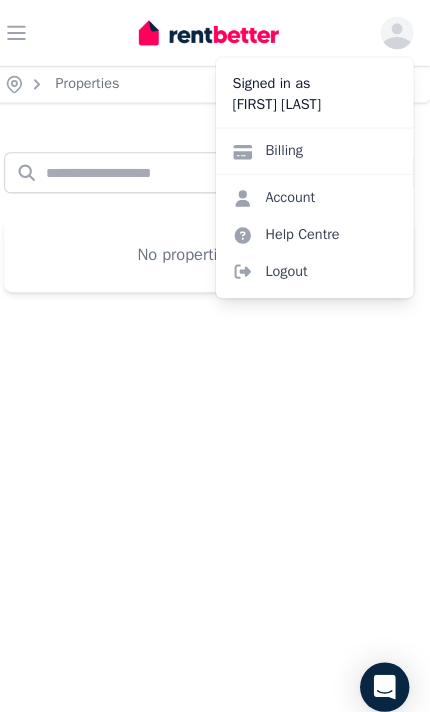 click on "Billing" at bounding box center (318, 146) 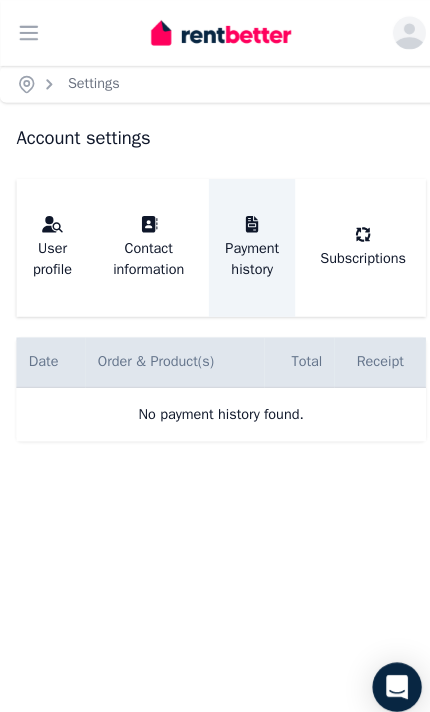 click 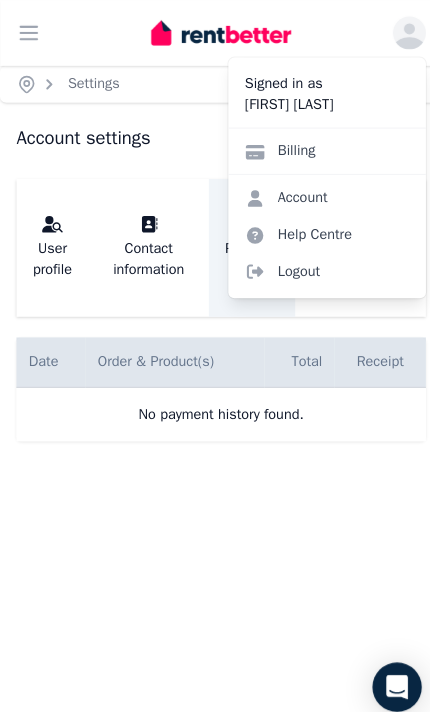 click on "Account Help Centre Logout" at bounding box center (318, 227) 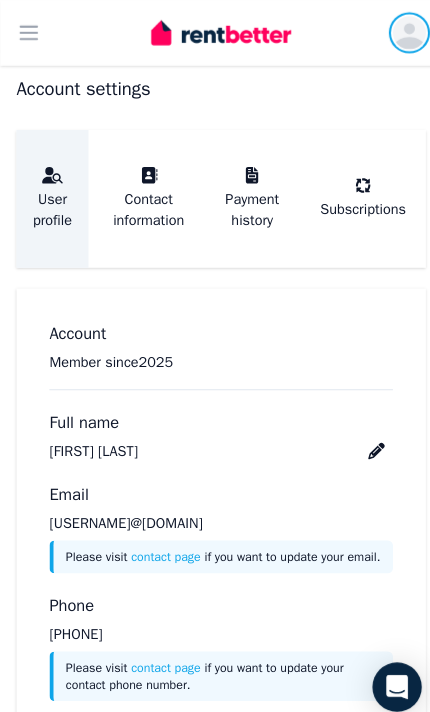scroll, scrollTop: 0, scrollLeft: 0, axis: both 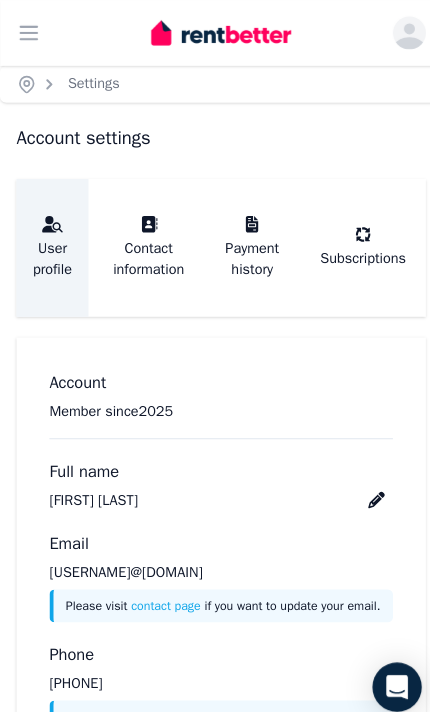 click on "Contact information" at bounding box center [144, 241] 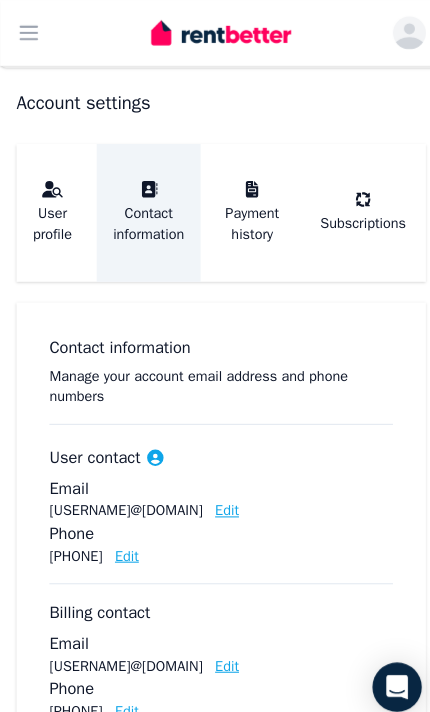 scroll, scrollTop: 0, scrollLeft: 0, axis: both 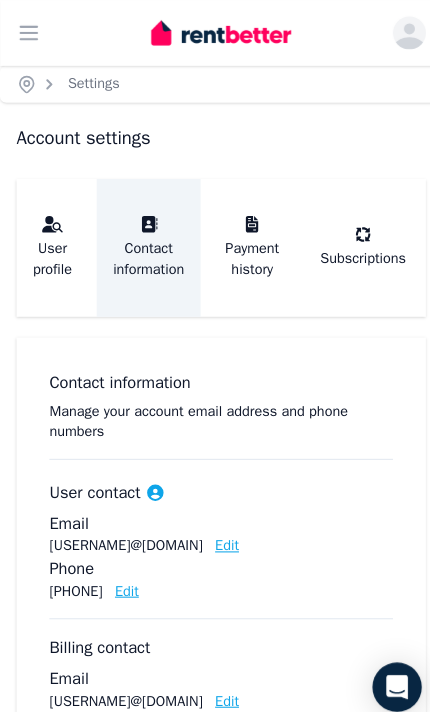 click 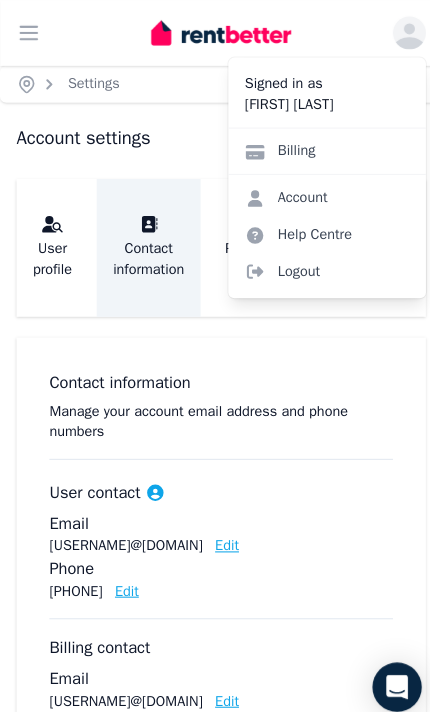 click on "Account Help Centre Logout" at bounding box center [318, 227] 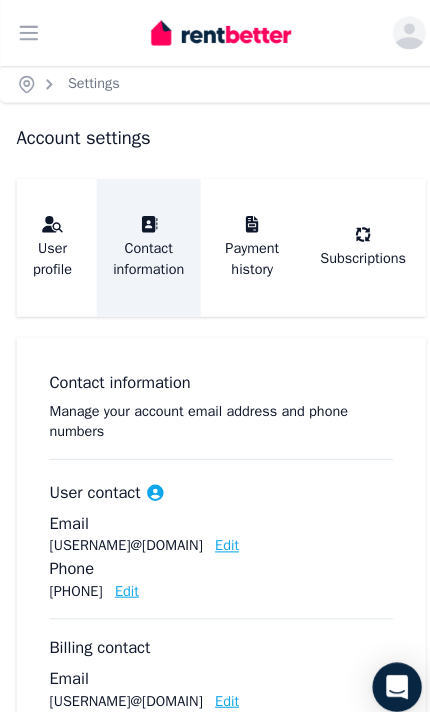 click on "User profile" at bounding box center [51, 252] 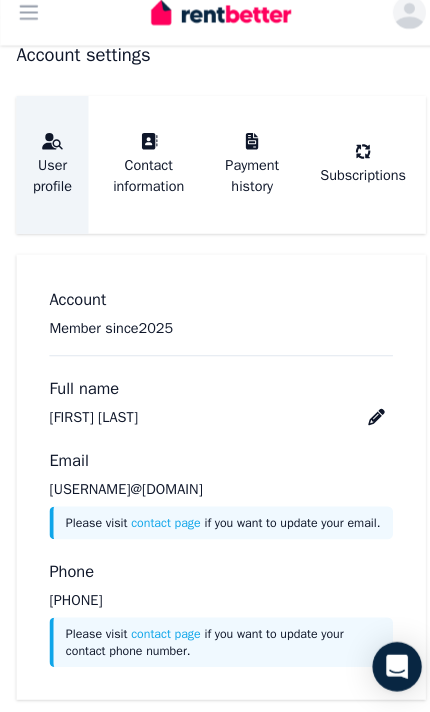 scroll, scrollTop: 61, scrollLeft: 0, axis: vertical 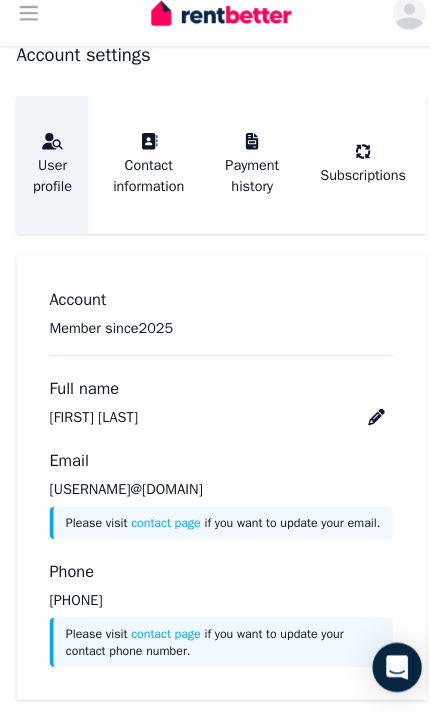 click 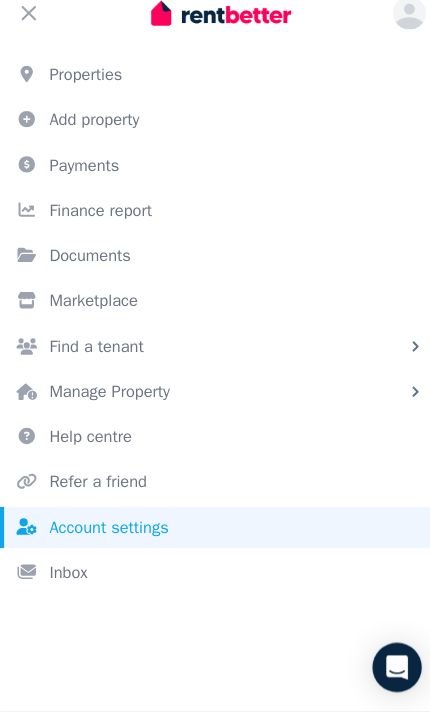 click 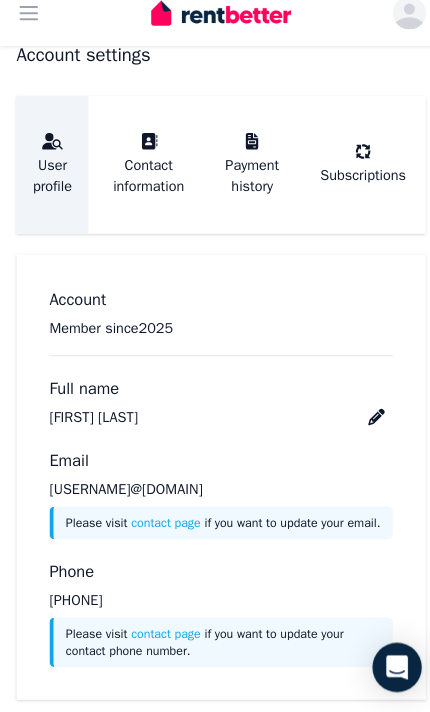 click 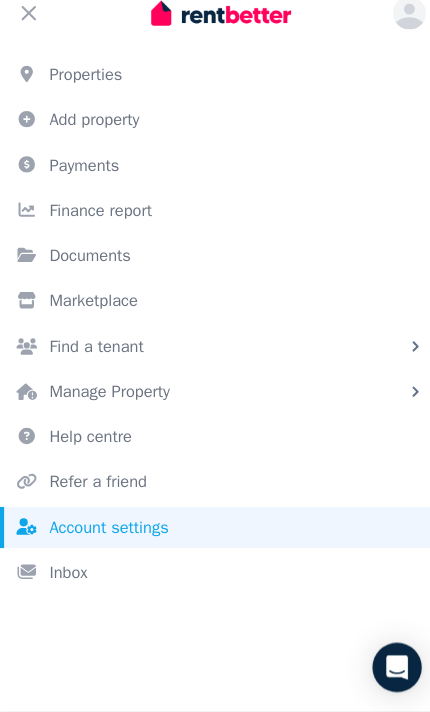 click on "Properties" at bounding box center [215, 92] 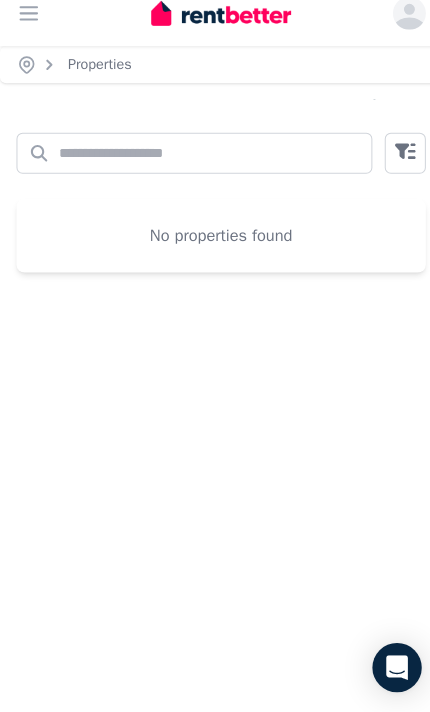 click on "Open main menu" at bounding box center (28, 32) 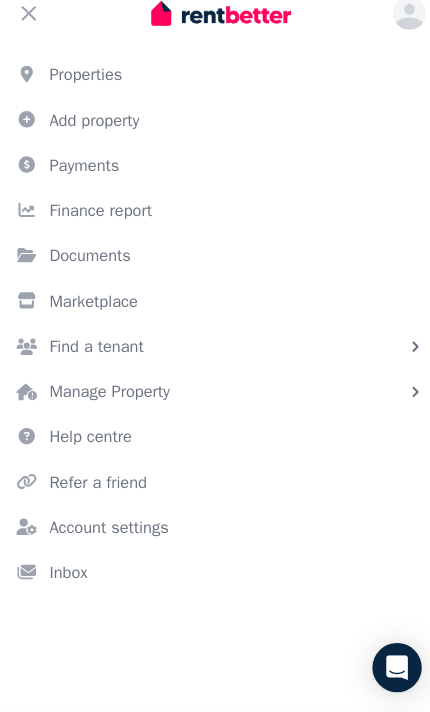 click on "Documents" at bounding box center [215, 268] 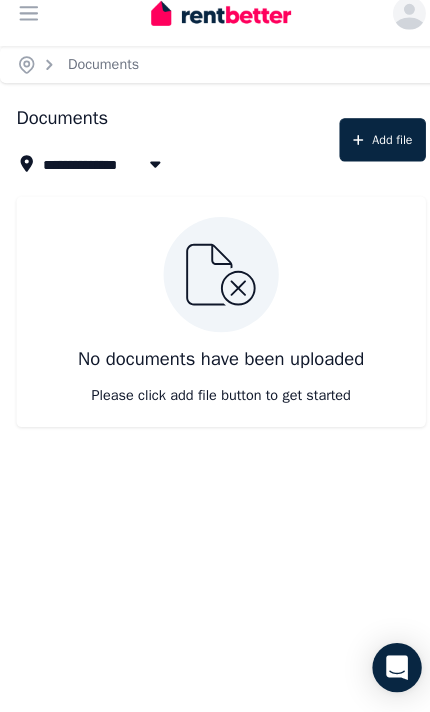 click on "Add file" at bounding box center (372, 155) 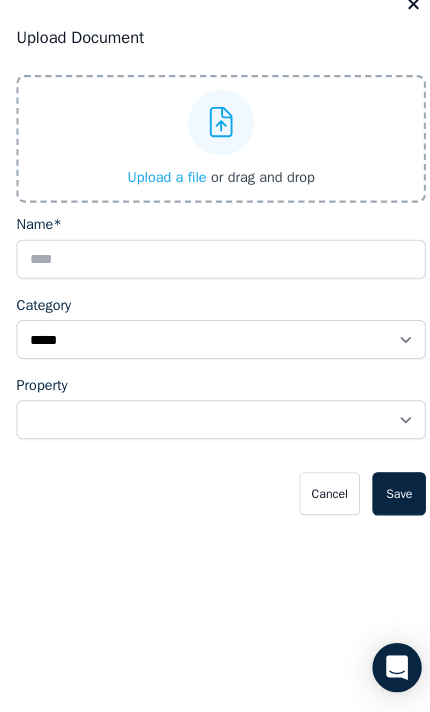click on "Upload Document" at bounding box center (215, 46) 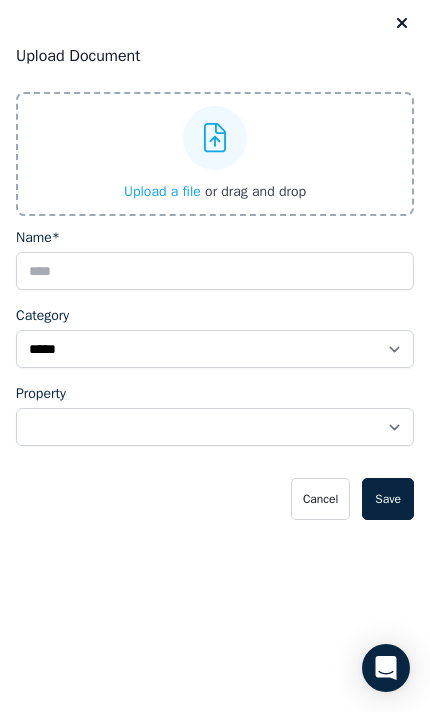 click 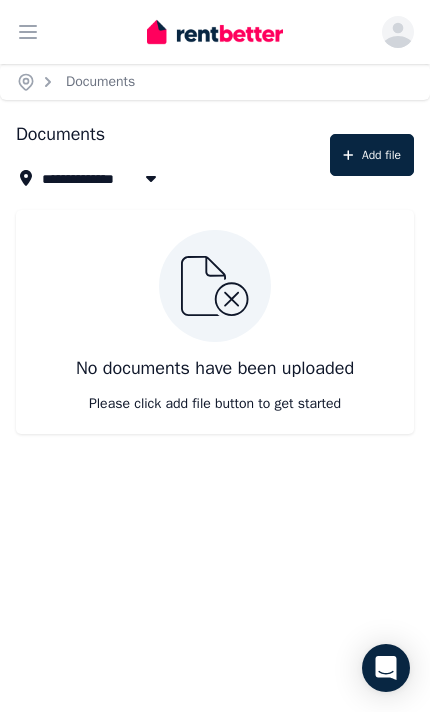 click 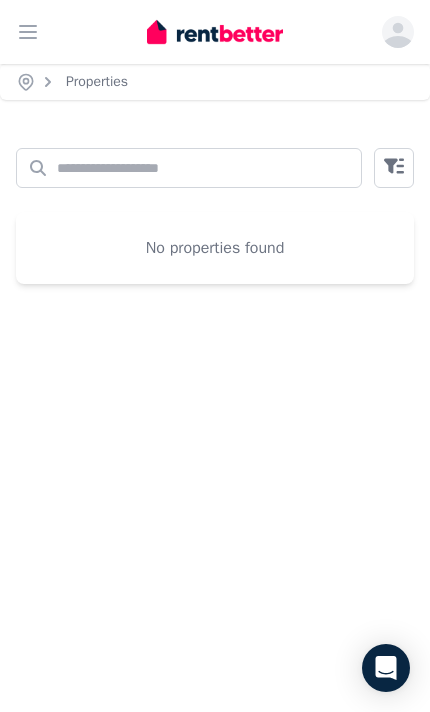 click on "Open main menu" at bounding box center (28, 32) 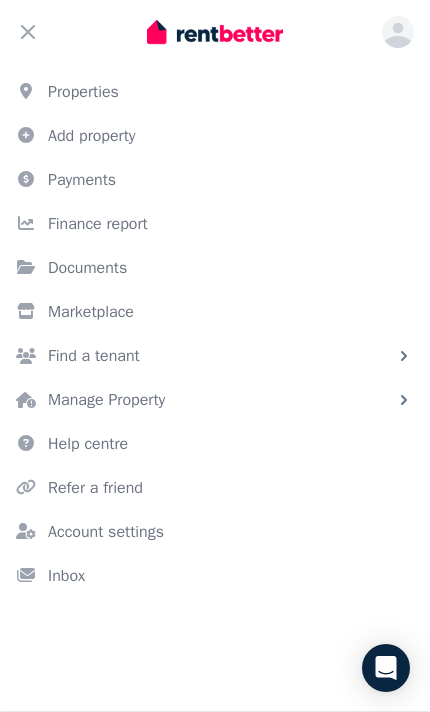 click on "Open main menu" at bounding box center (28, 32) 